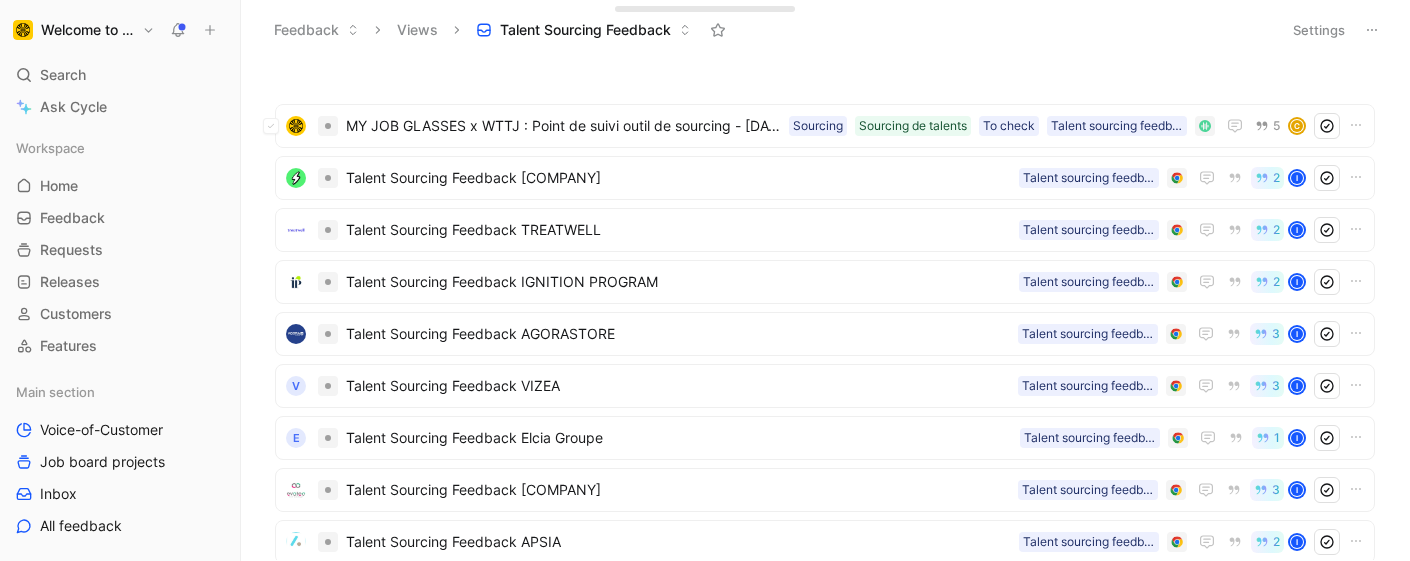 scroll, scrollTop: 0, scrollLeft: 0, axis: both 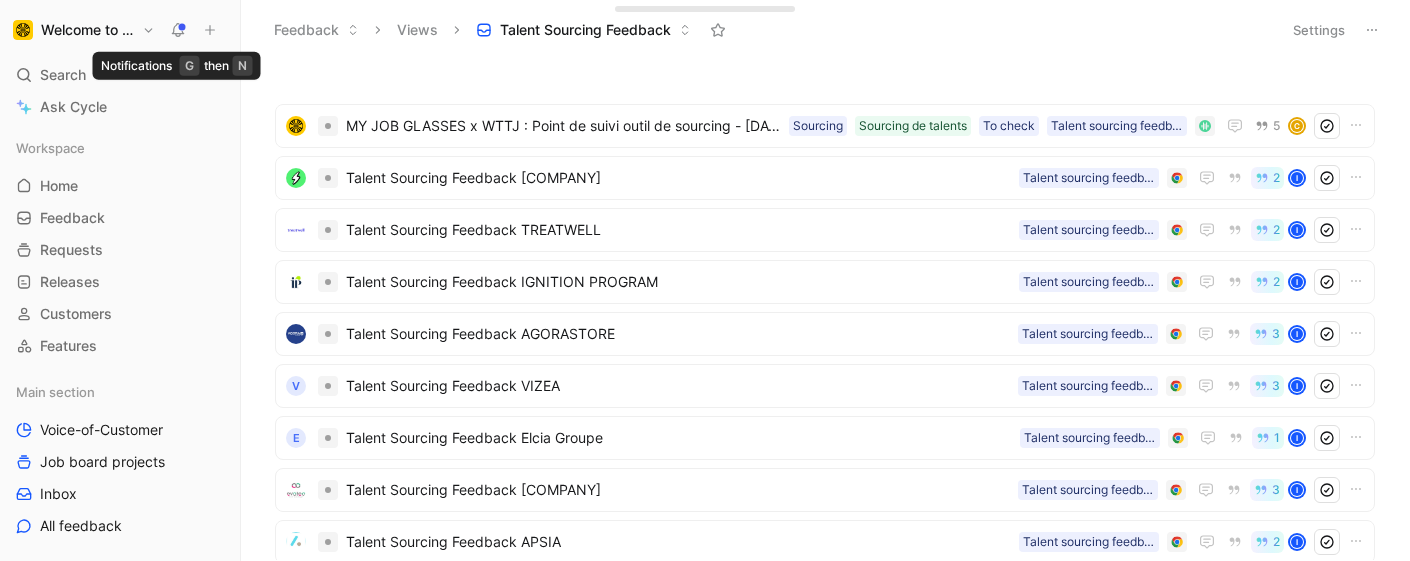 click 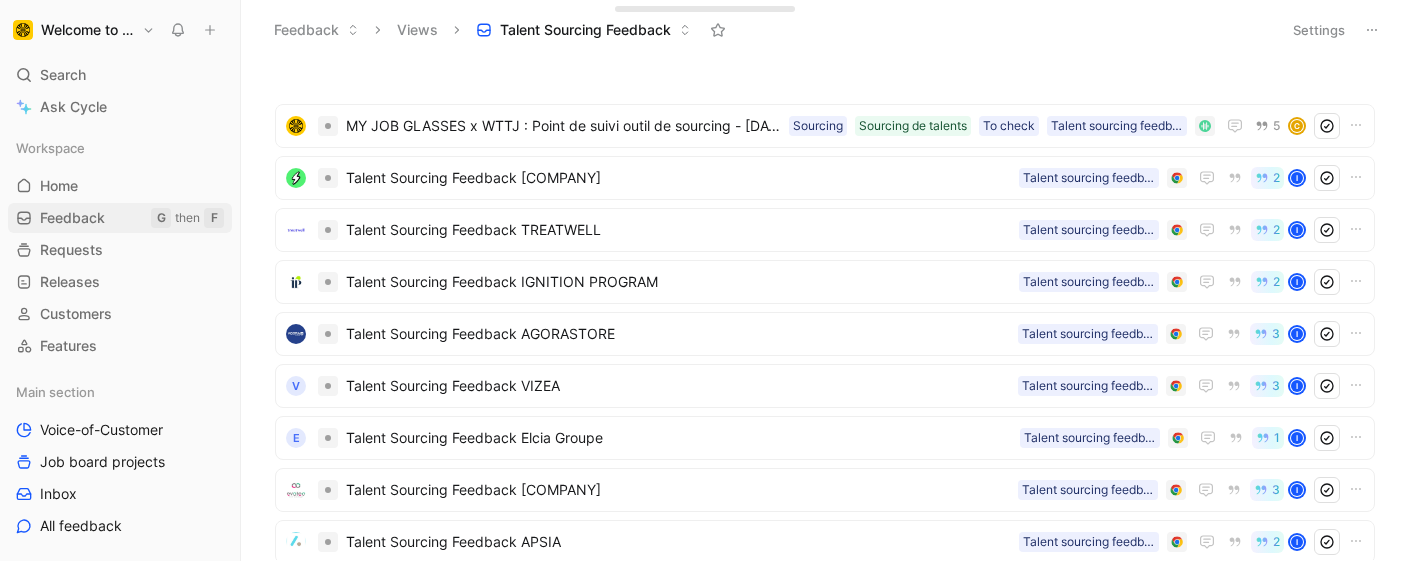 click on "Feedback" at bounding box center (72, 218) 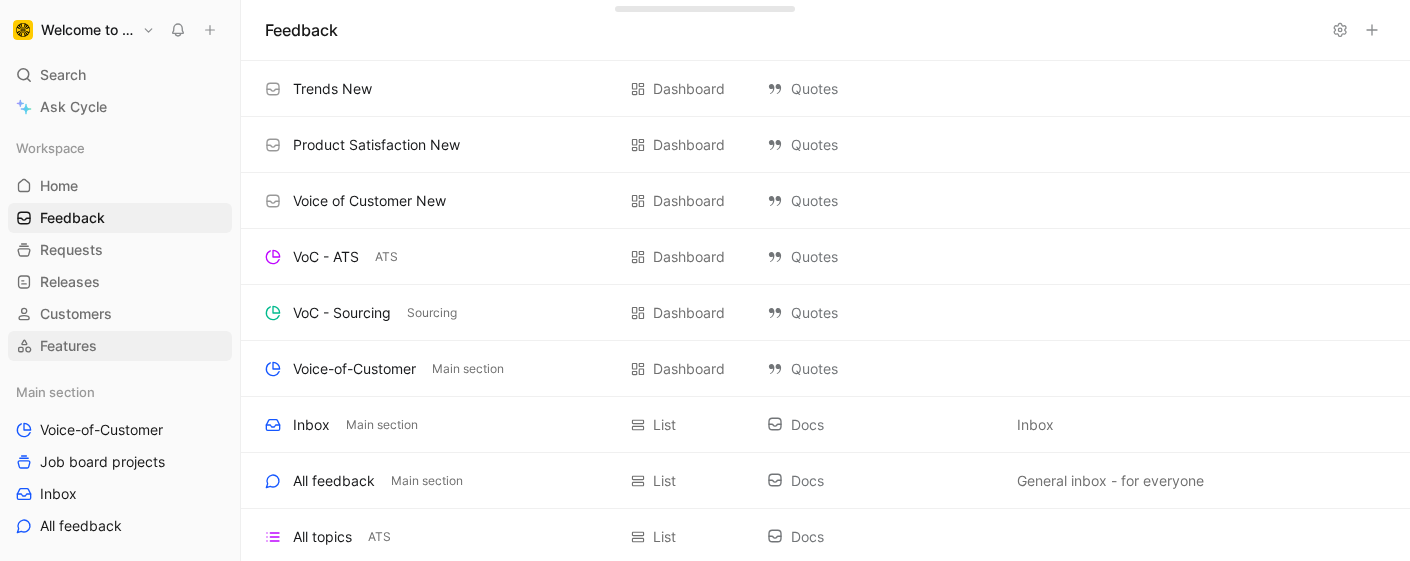click on "Features" at bounding box center (68, 346) 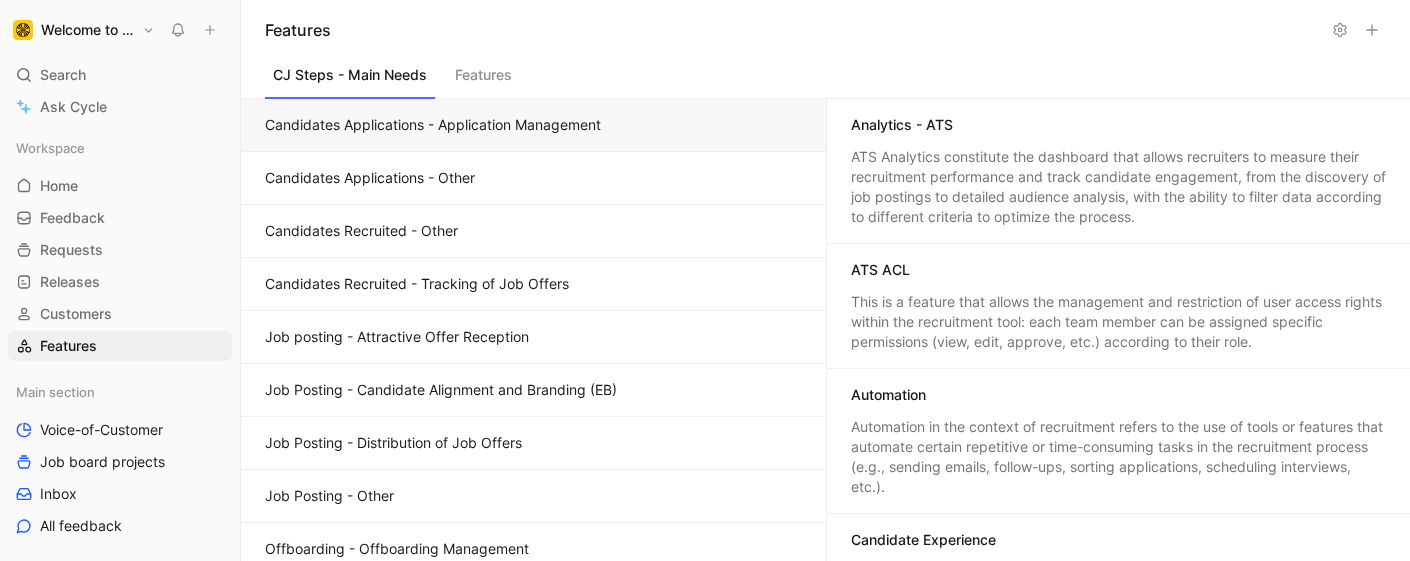 click on "Features" at bounding box center [483, 80] 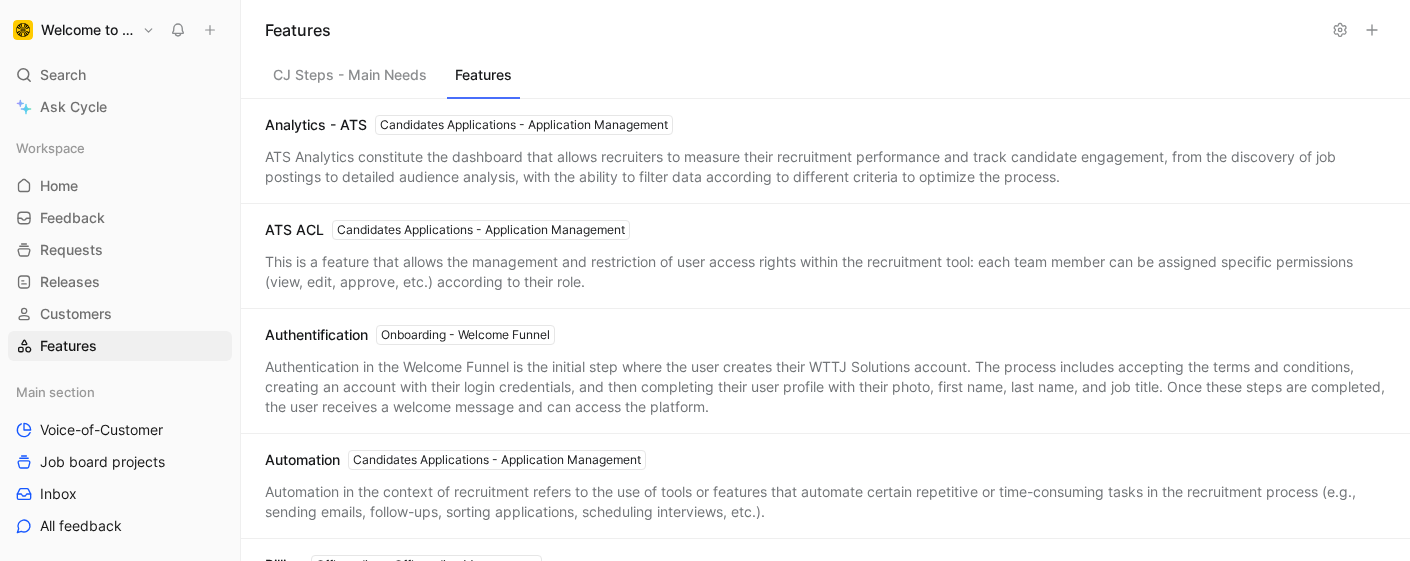 click on "CJ Steps - Main Needs" at bounding box center (350, 80) 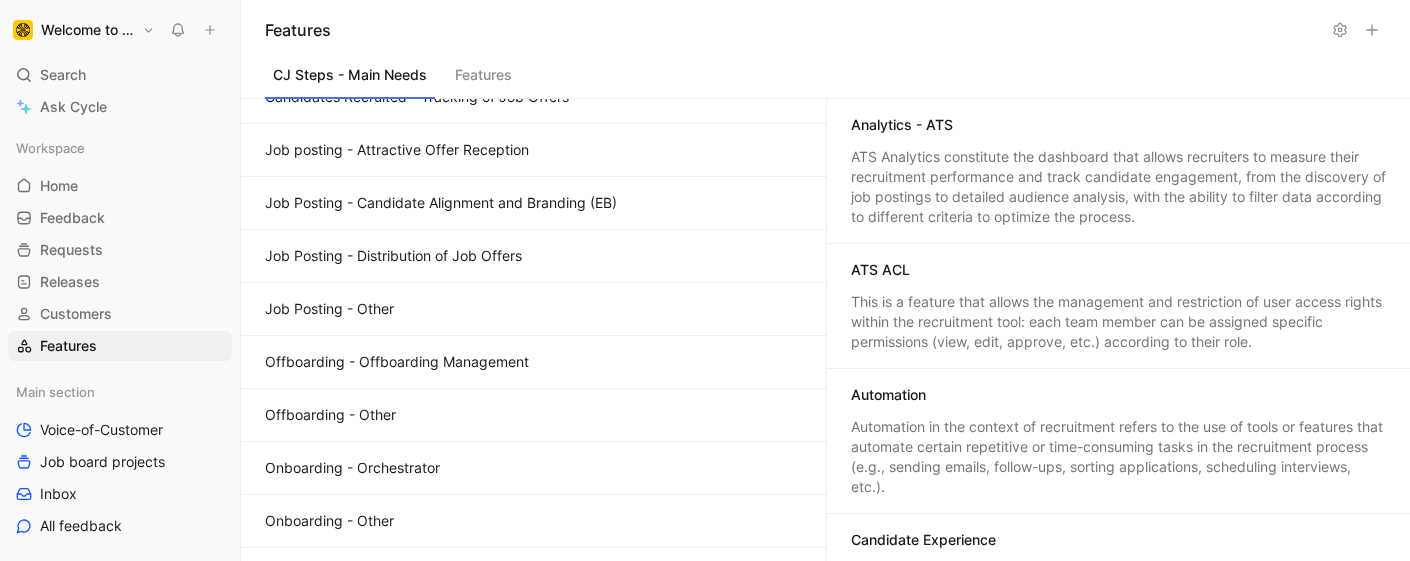 scroll, scrollTop: 185, scrollLeft: 0, axis: vertical 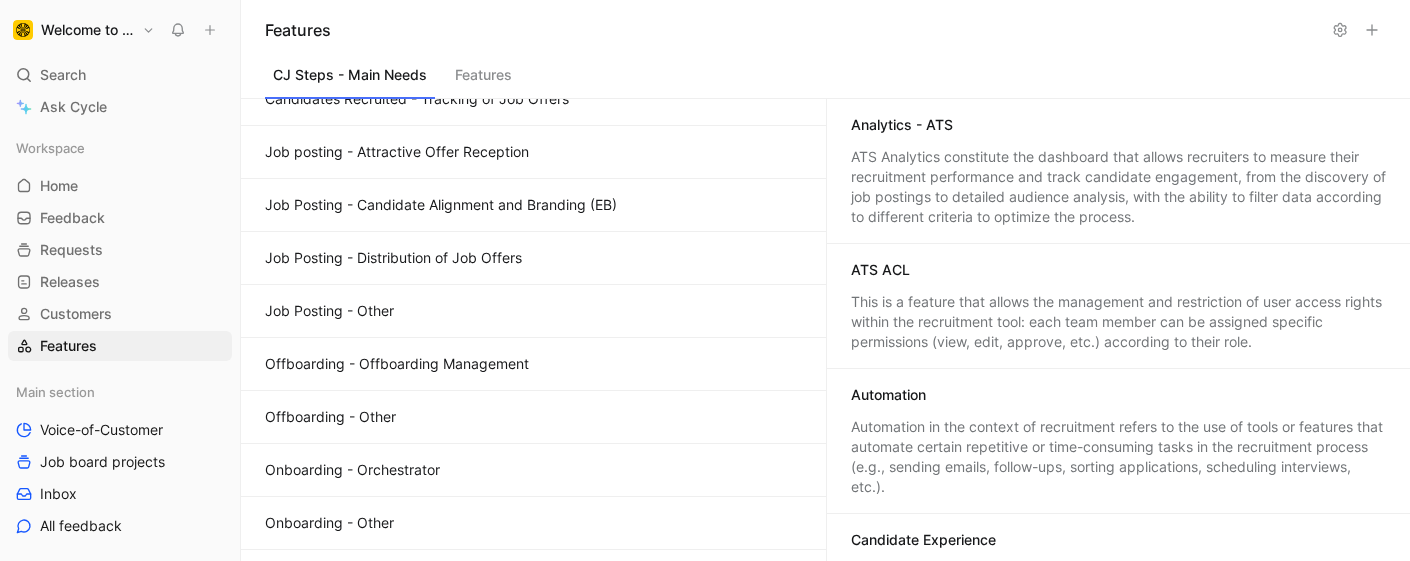 click on "Job posting - Attractive Offer Reception" at bounding box center [533, 152] 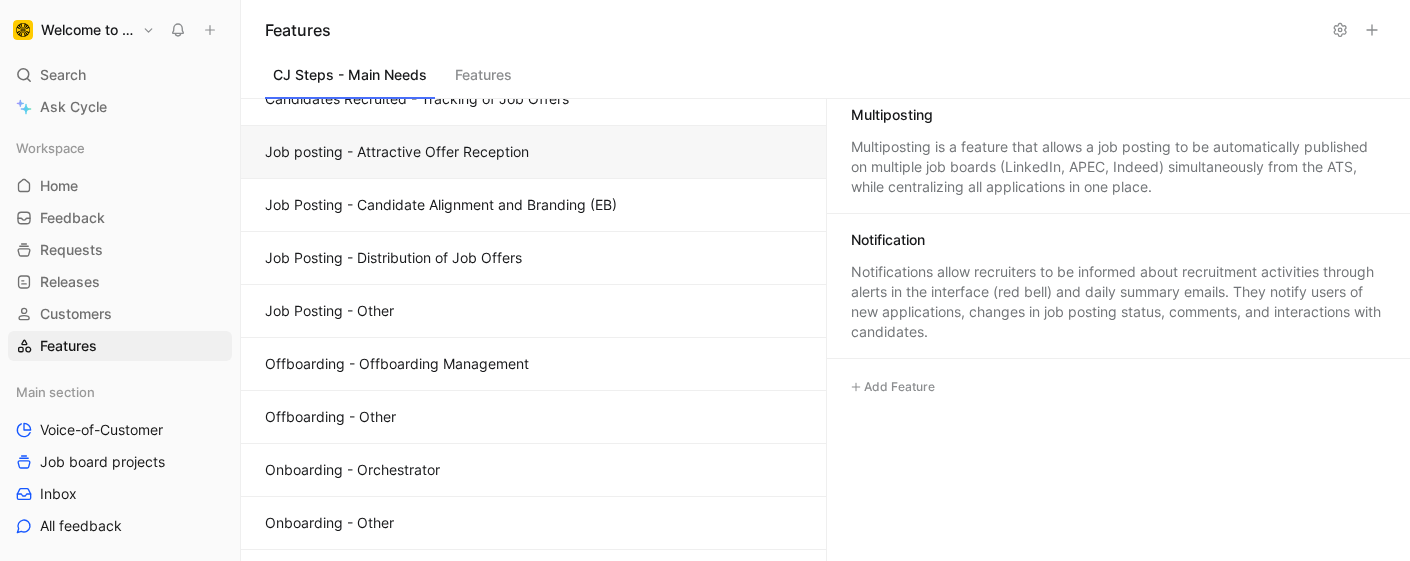 scroll, scrollTop: 473, scrollLeft: 0, axis: vertical 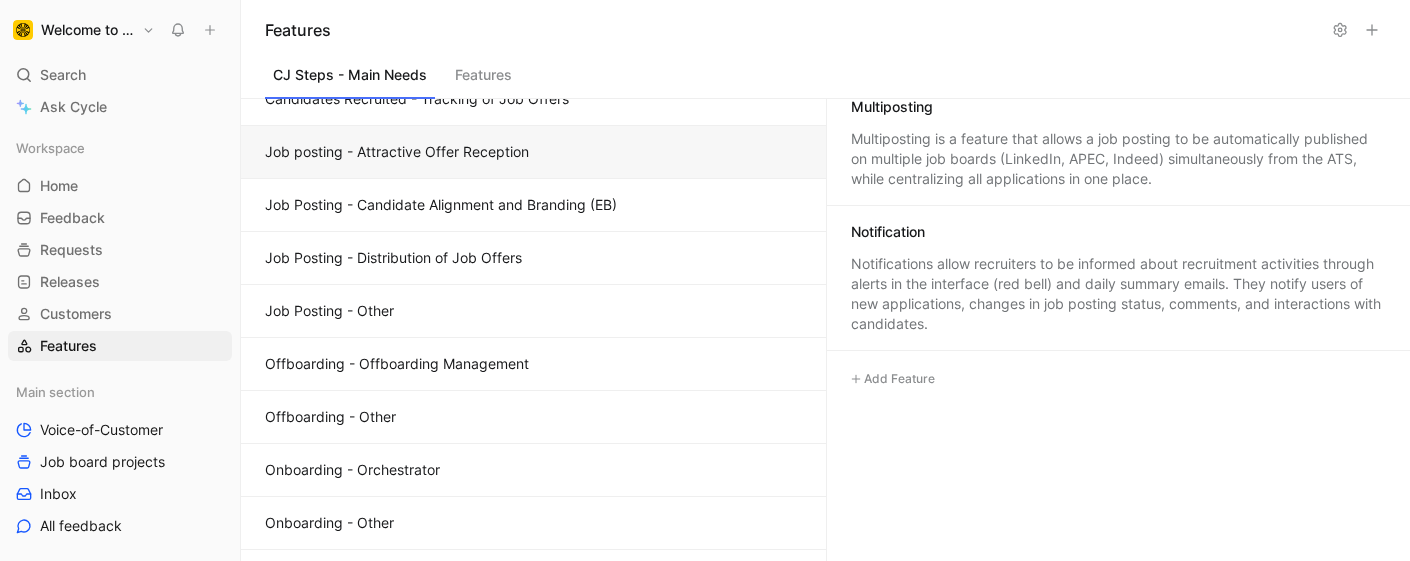 click on "Multiposting is a feature that allows a job posting to be automatically published on multiple job boards (LinkedIn, APEC, Indeed) simultaneously from the ATS, while centralizing all applications in one place." at bounding box center (1119, 159) 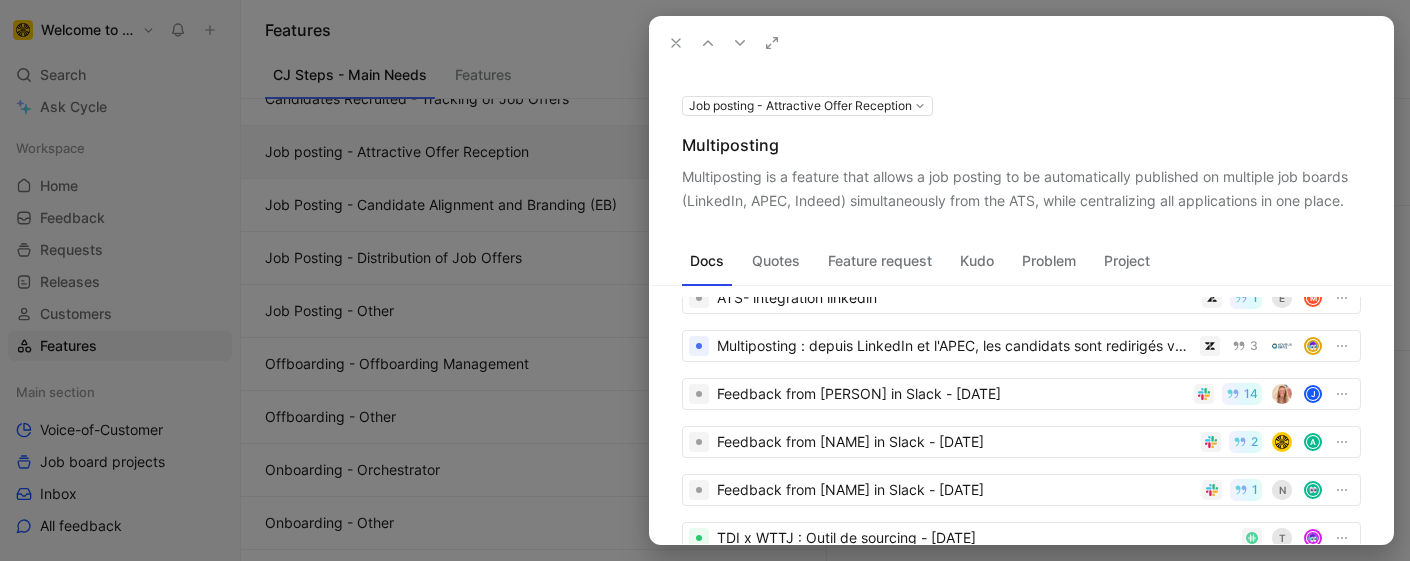 scroll, scrollTop: 76, scrollLeft: 0, axis: vertical 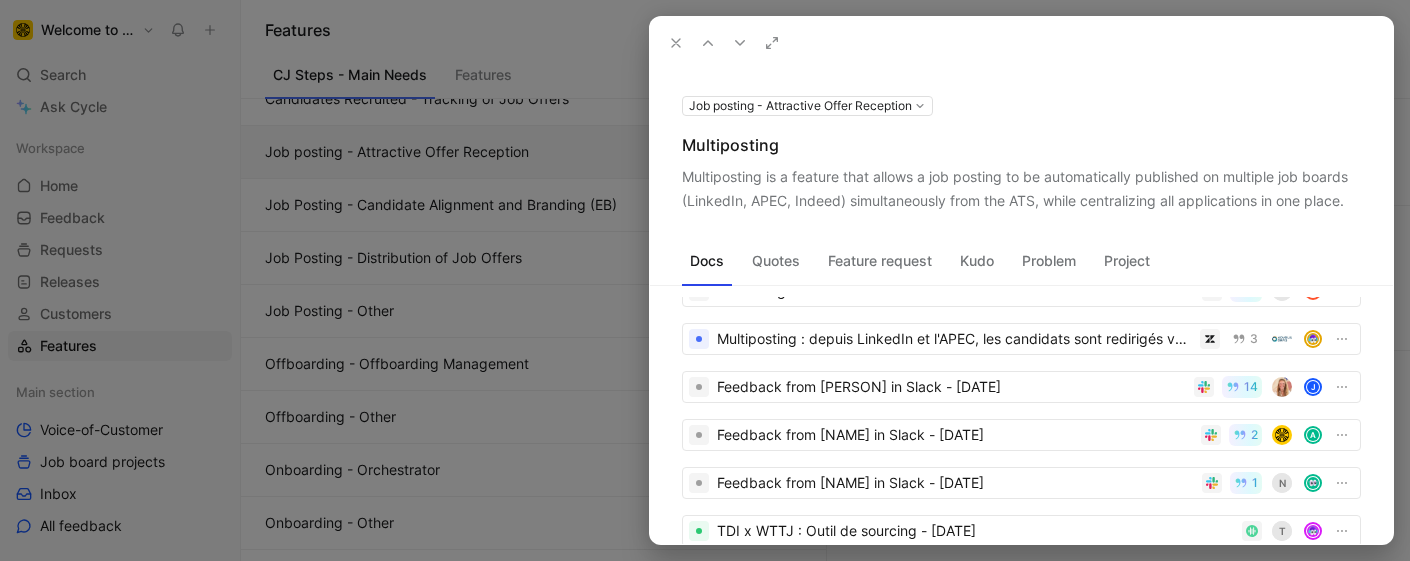 click 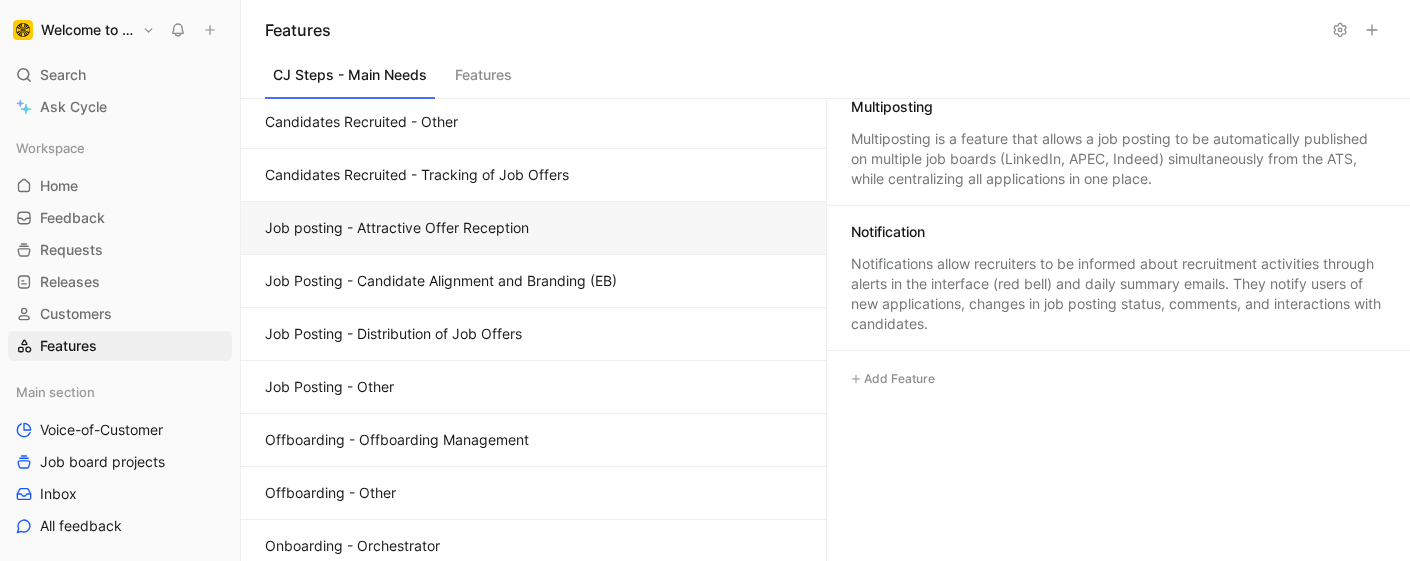 scroll, scrollTop: 0, scrollLeft: 0, axis: both 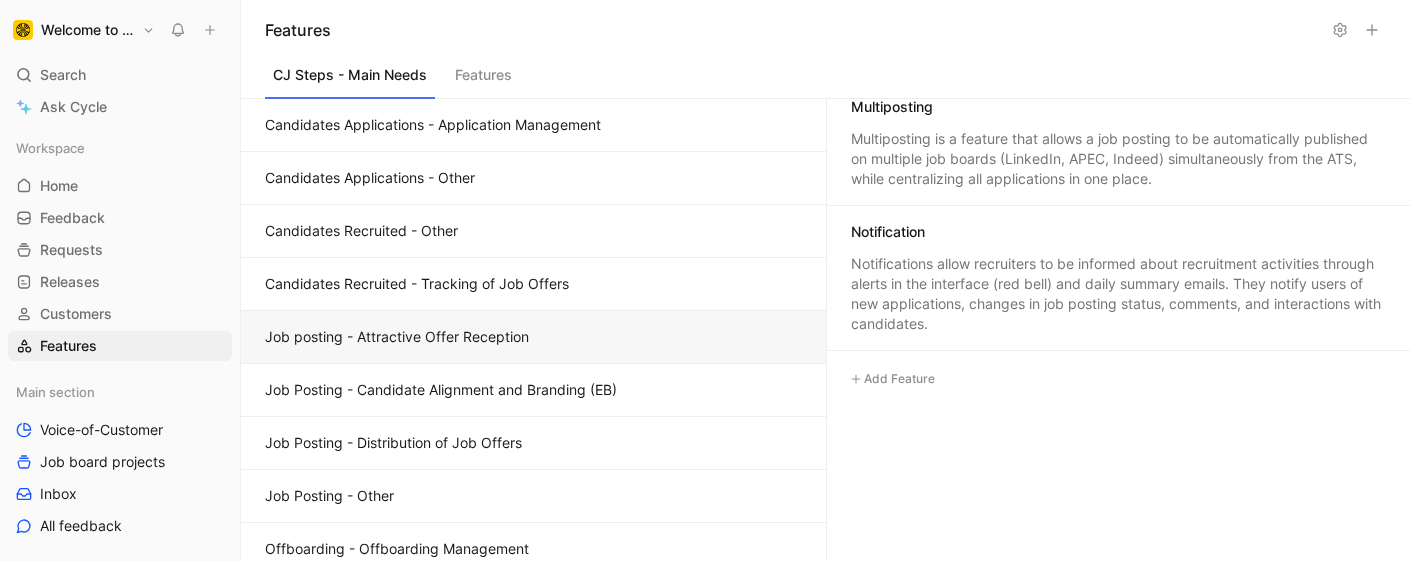click on "Features" at bounding box center [483, 80] 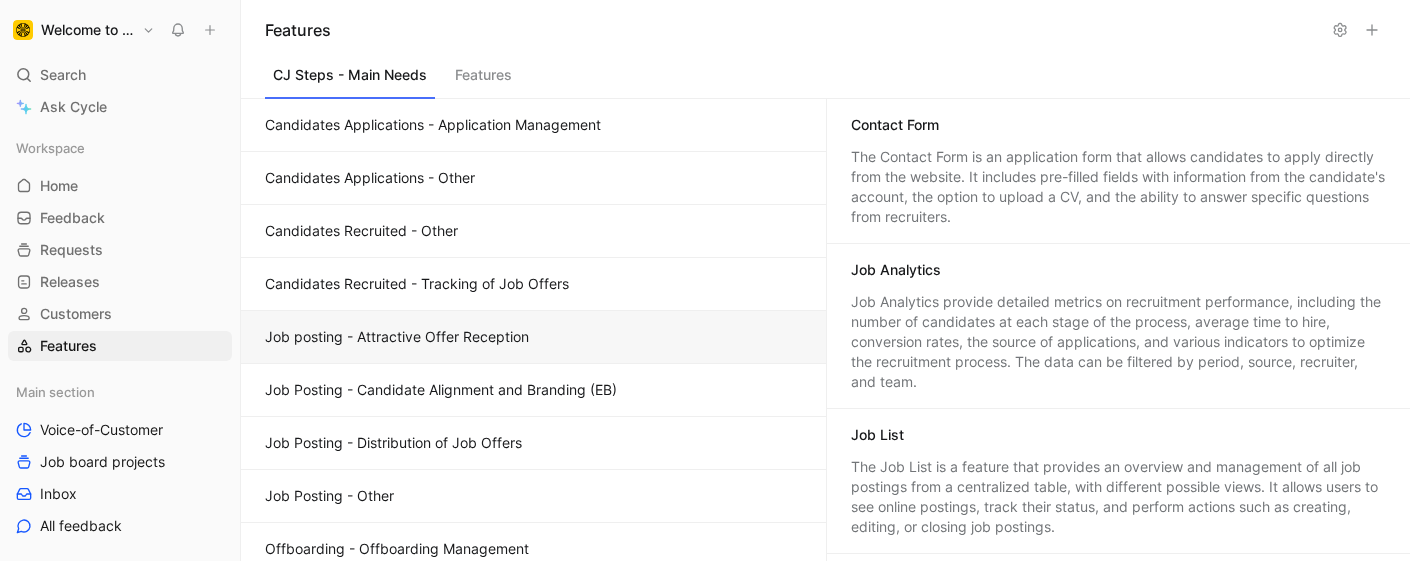 click on "CJ Steps - Main Needs" at bounding box center (350, 80) 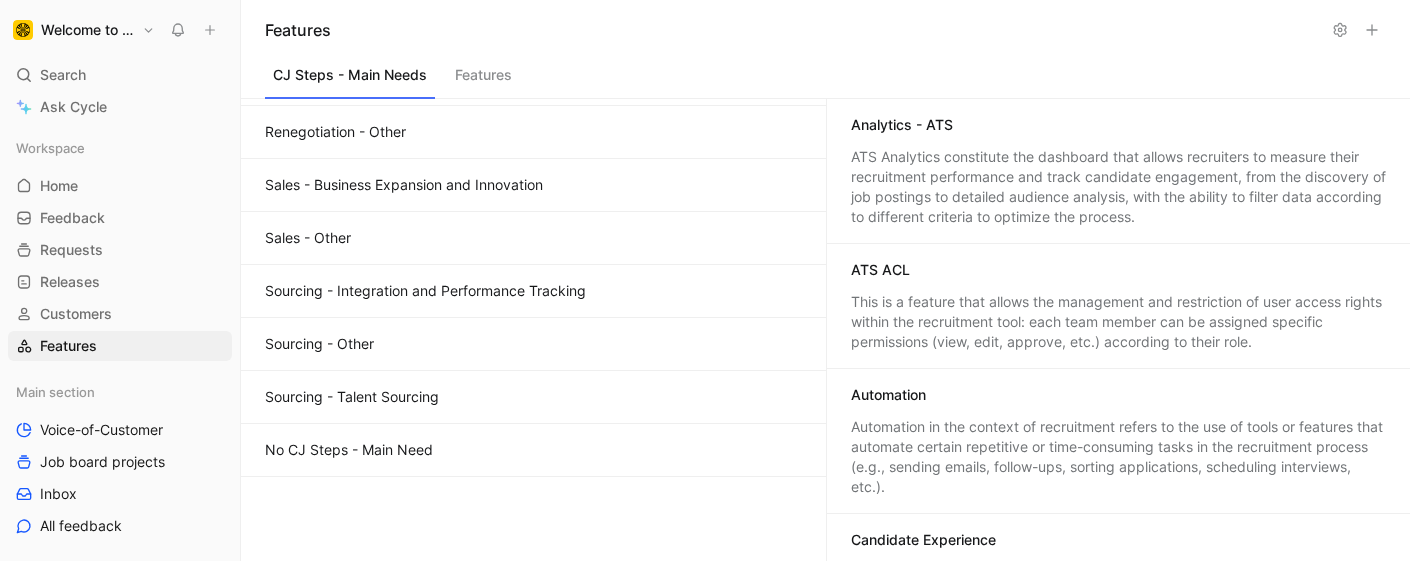 scroll, scrollTop: 1023, scrollLeft: 0, axis: vertical 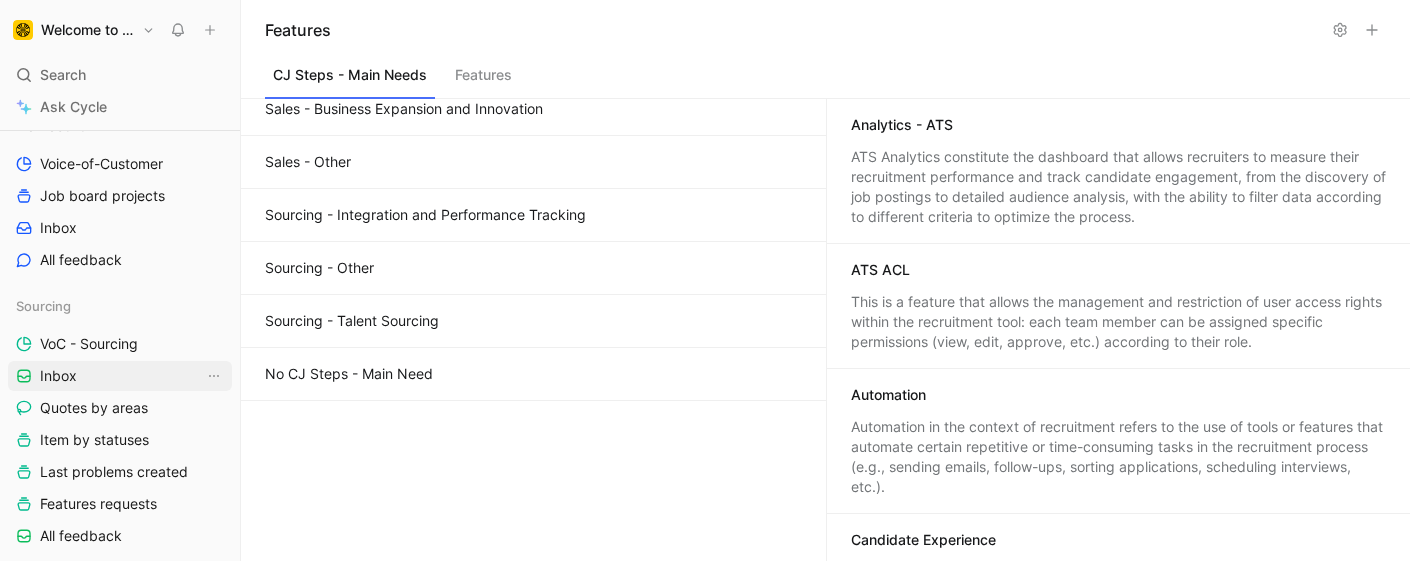 click on "Inbox" at bounding box center [120, 376] 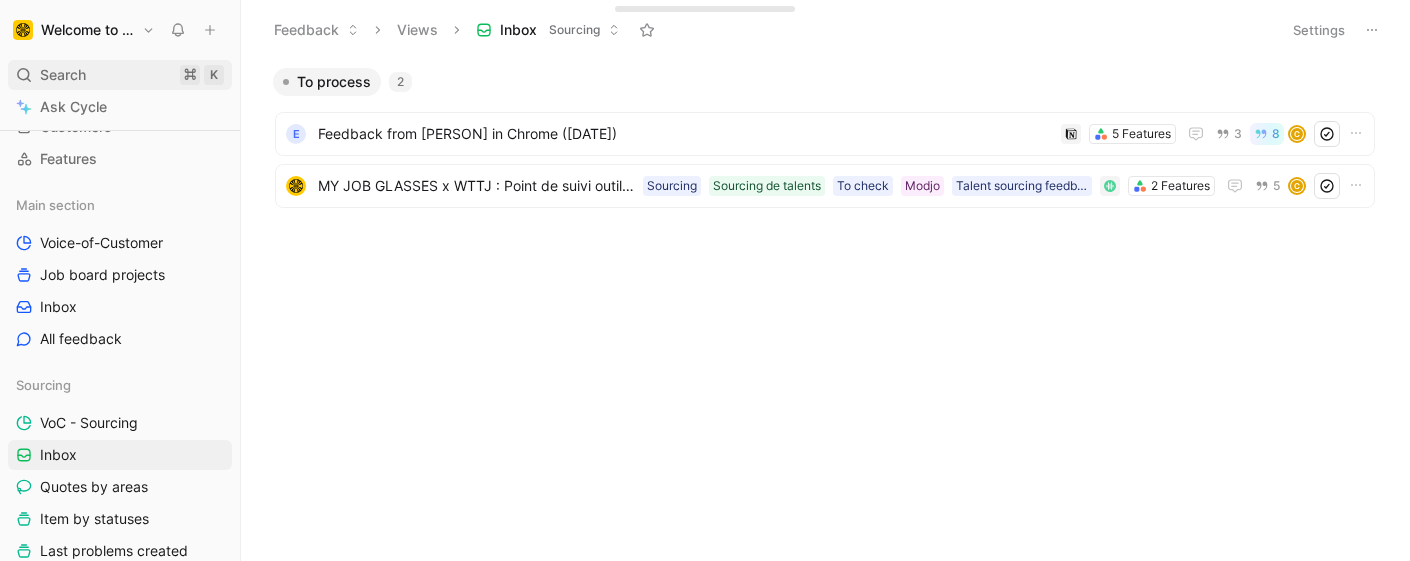 scroll, scrollTop: 141, scrollLeft: 0, axis: vertical 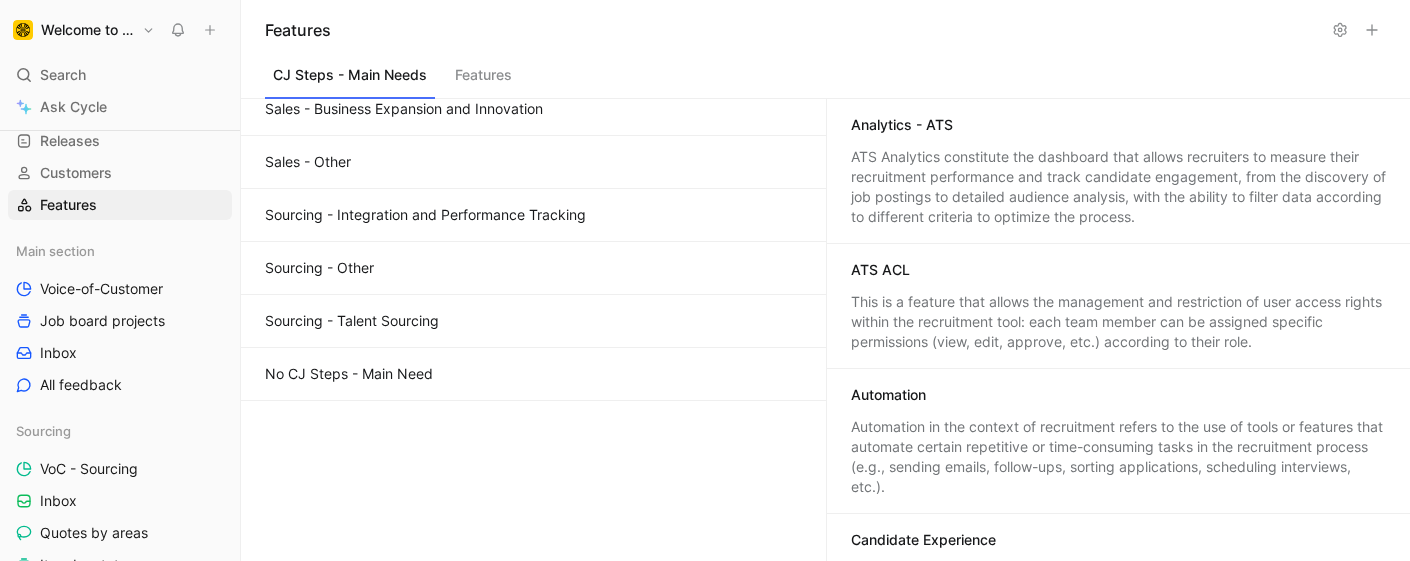 click on "Sourcing - Other" at bounding box center (533, 268) 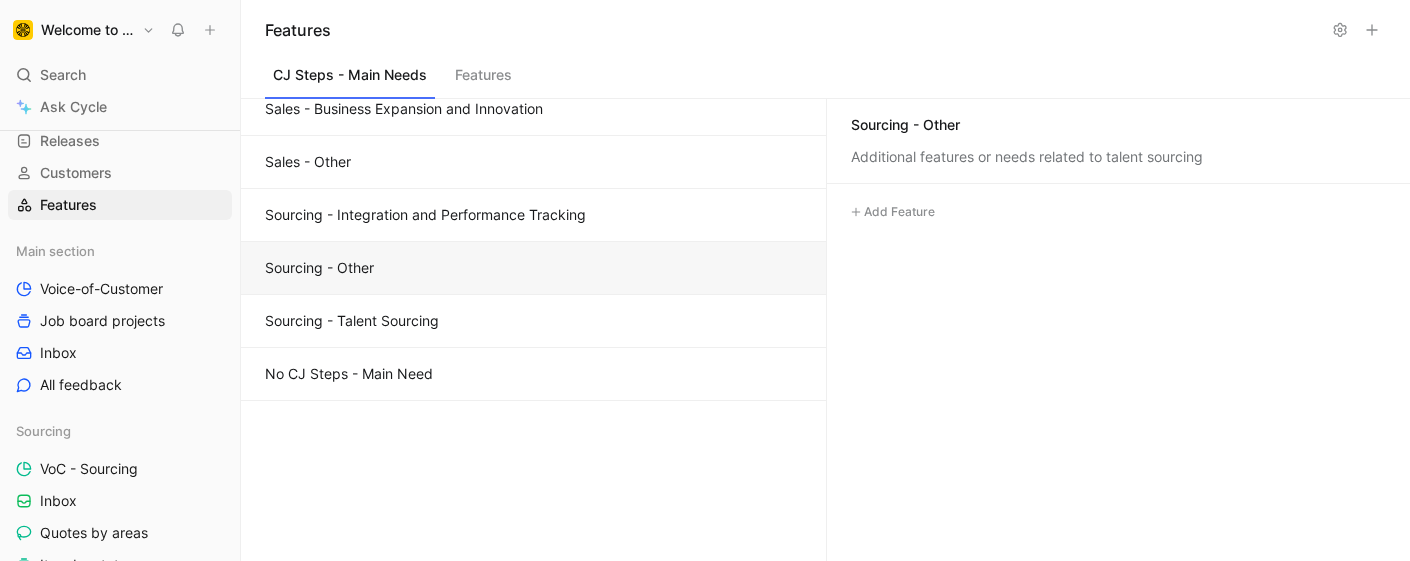 click on "Sourcing - Other" at bounding box center [533, 268] 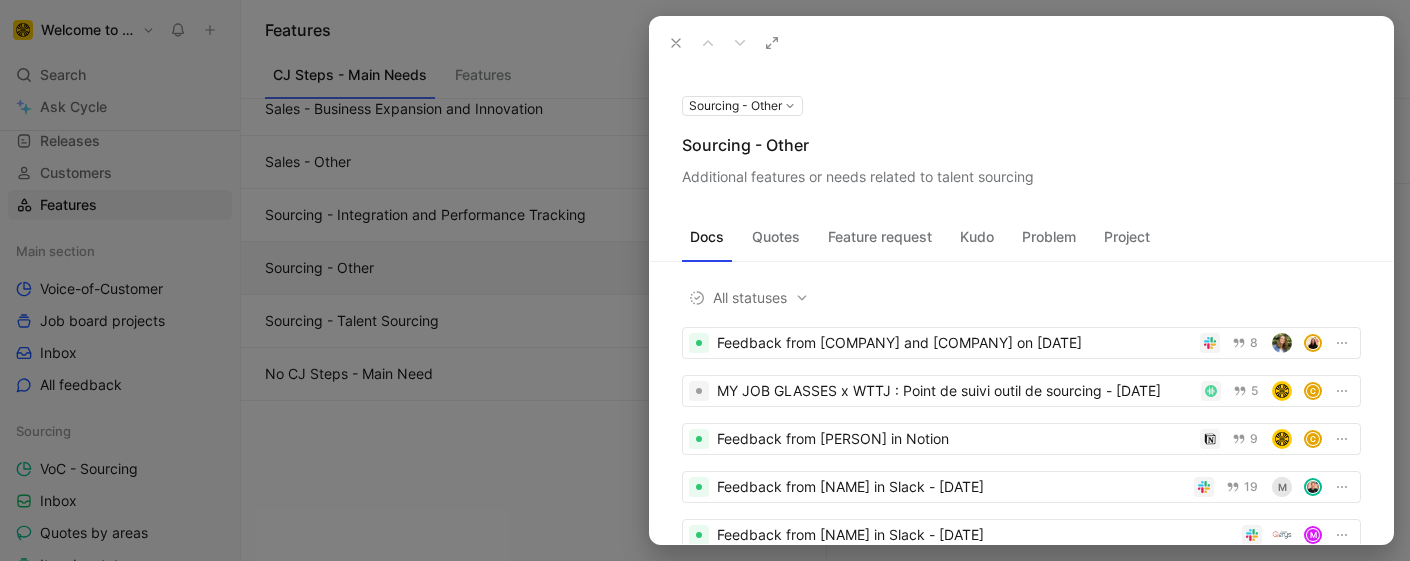 click on "Sourcing - Other" at bounding box center [742, 106] 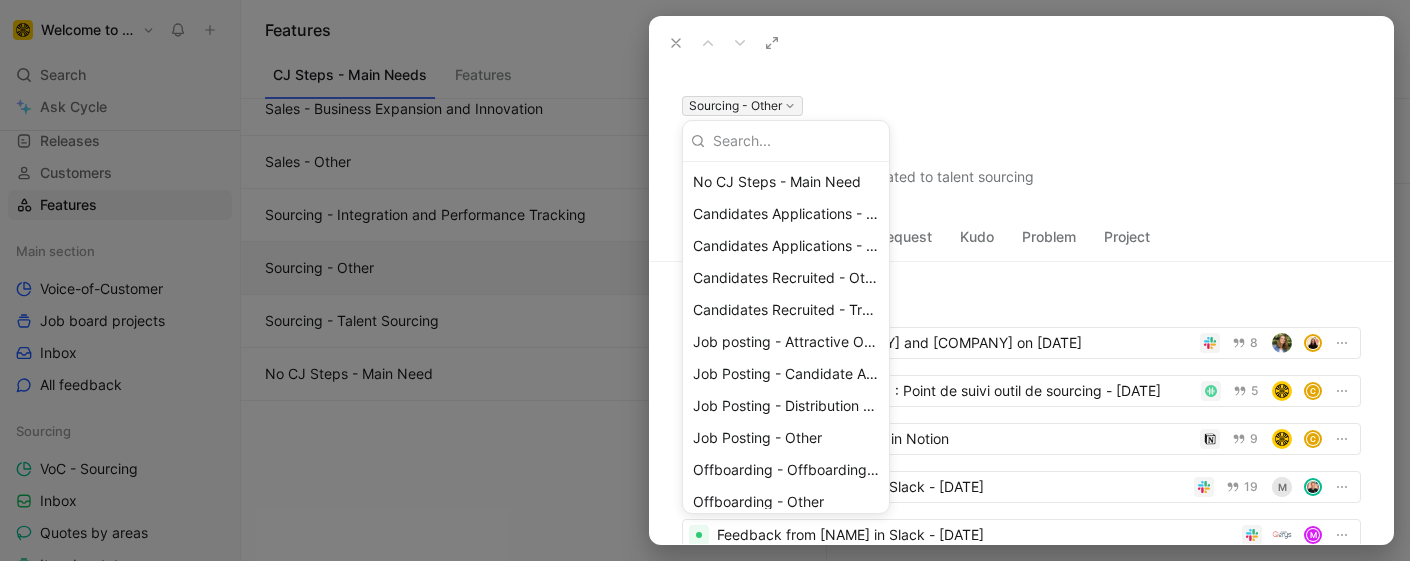 click at bounding box center (705, 280) 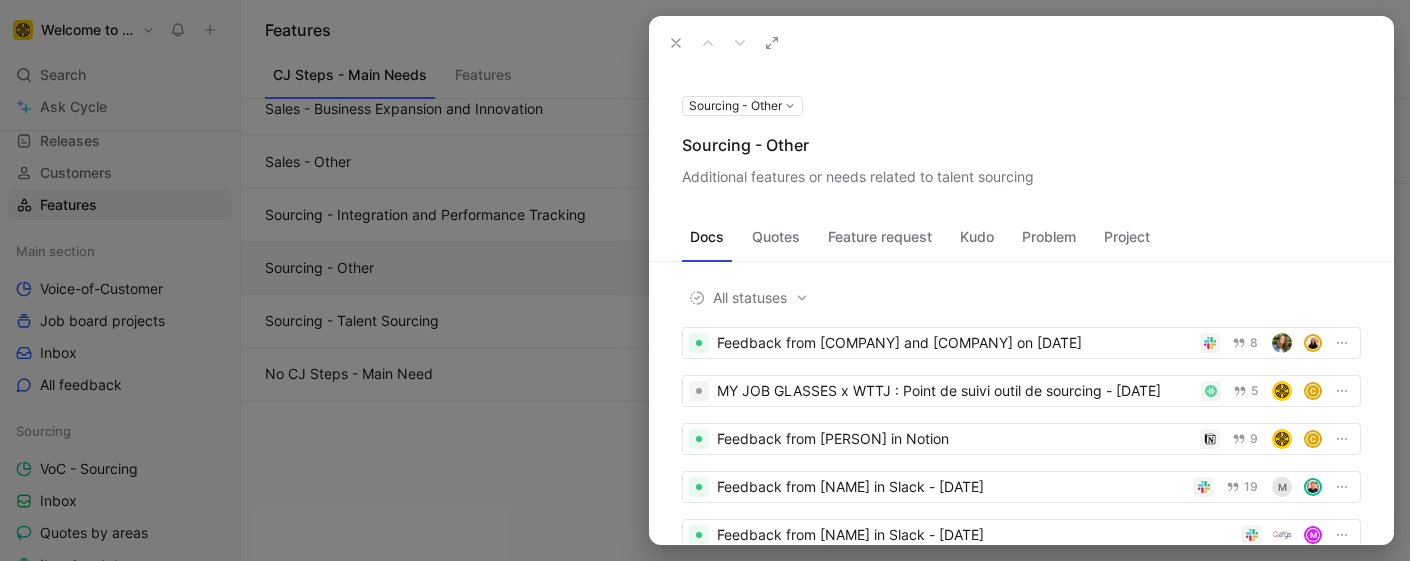 drag, startPoint x: 743, startPoint y: 146, endPoint x: 686, endPoint y: 146, distance: 57 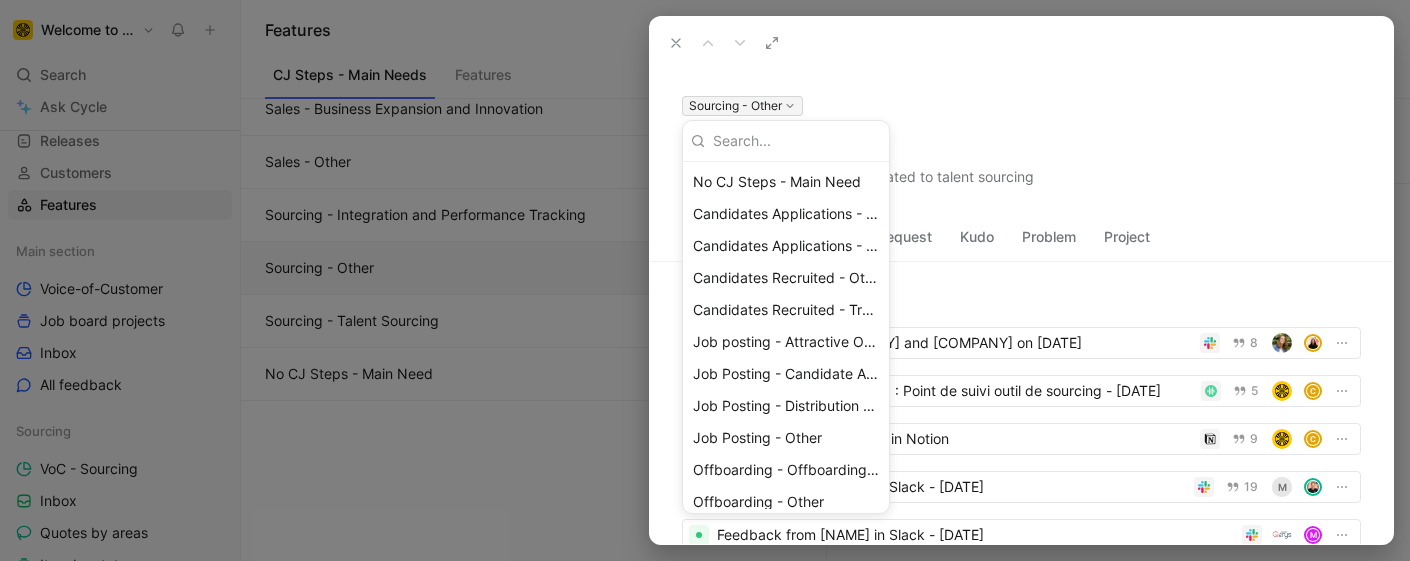 click at bounding box center [705, 280] 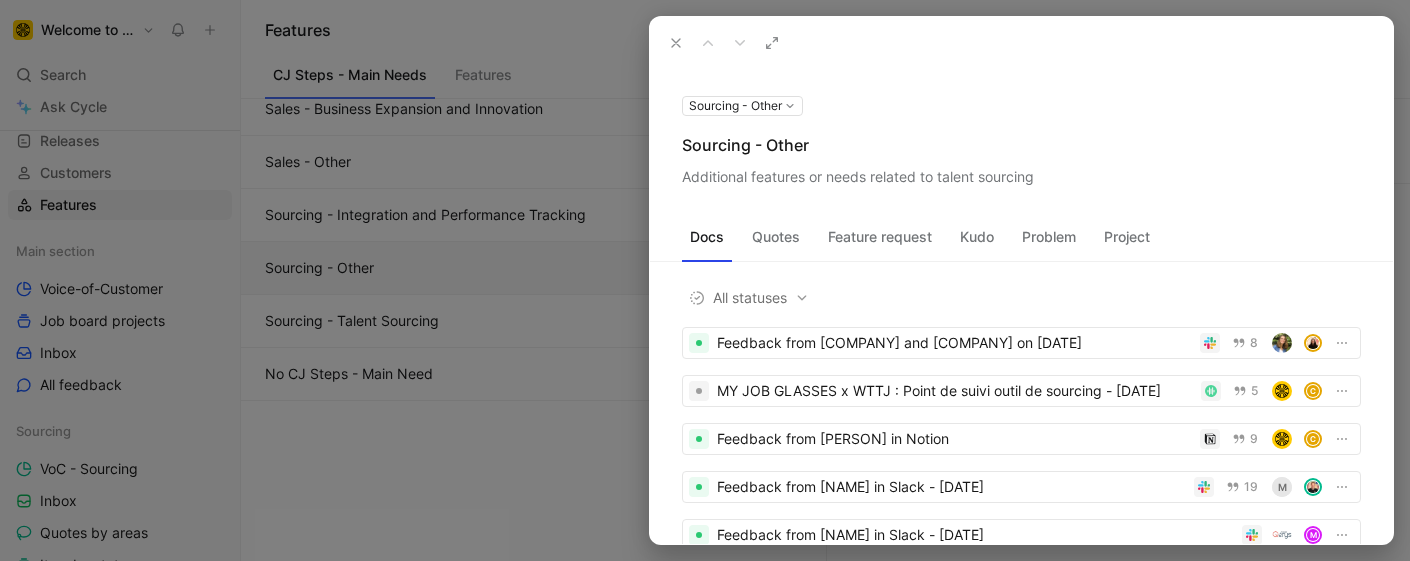drag, startPoint x: 746, startPoint y: 147, endPoint x: 686, endPoint y: 147, distance: 60 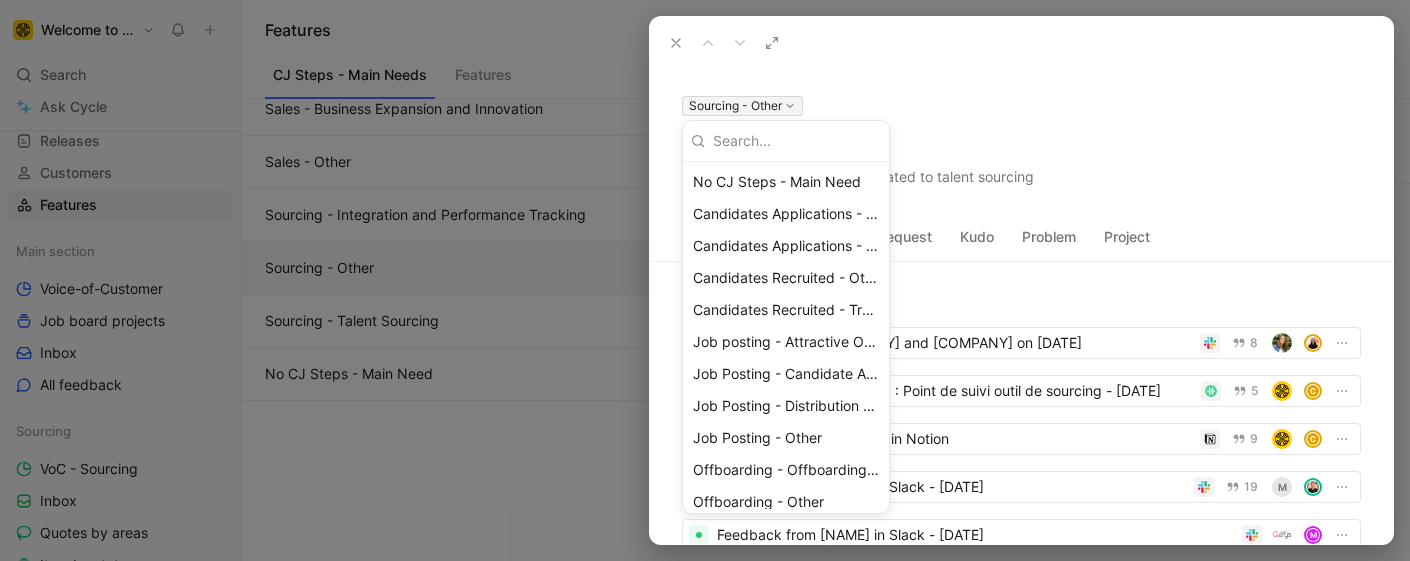click at bounding box center (705, 280) 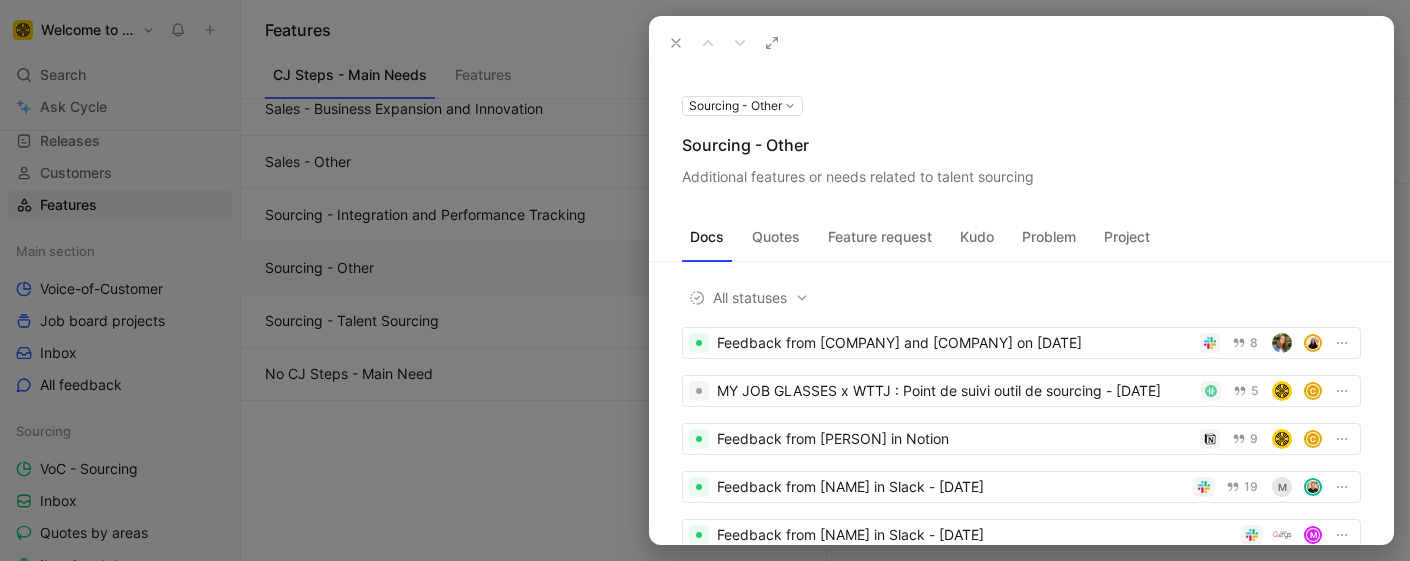 click 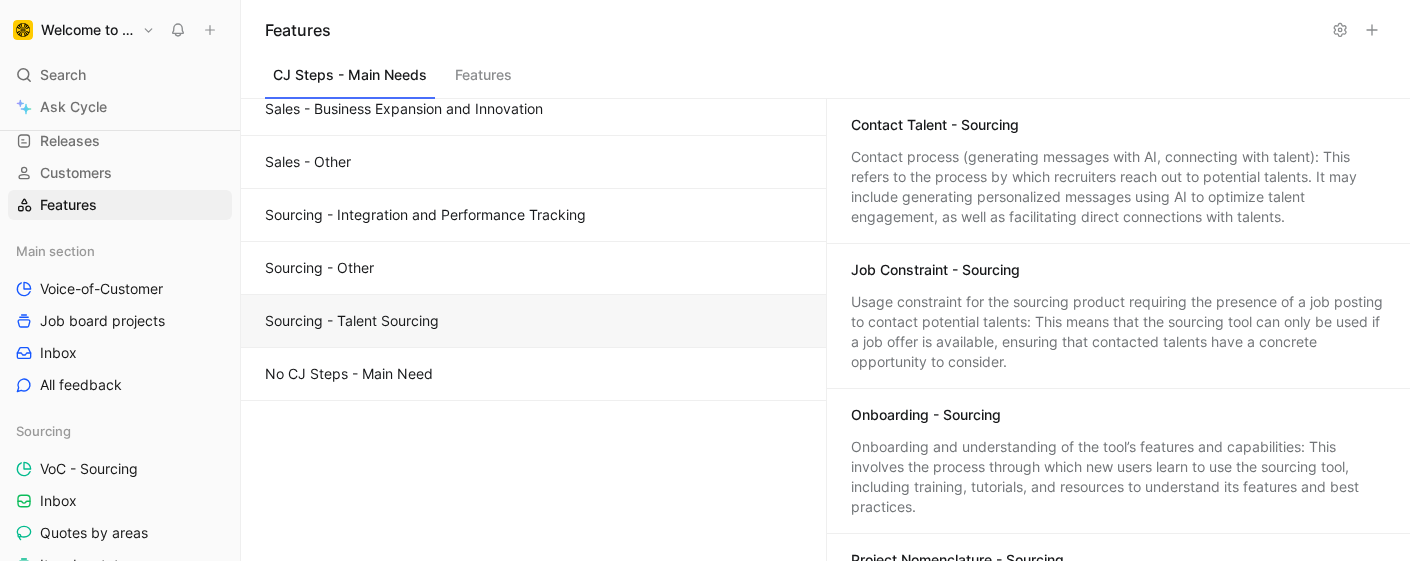 click on "Sourcing - Talent Sourcing" at bounding box center [533, 321] 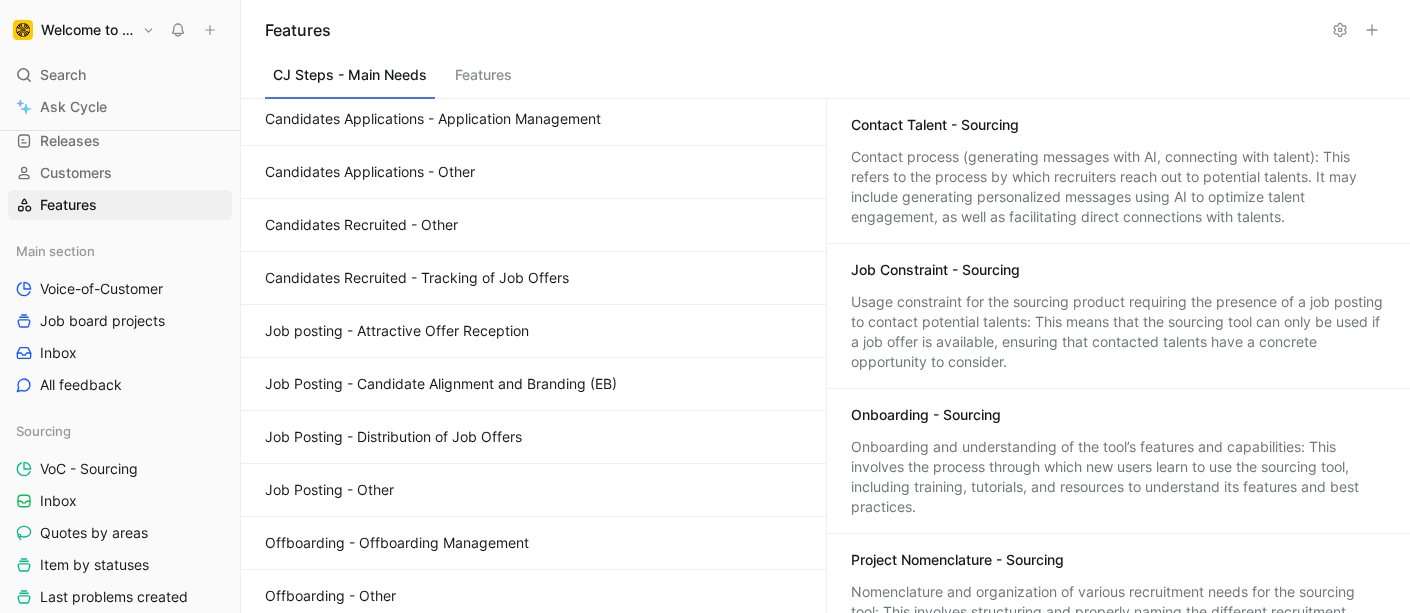 scroll, scrollTop: 0, scrollLeft: 0, axis: both 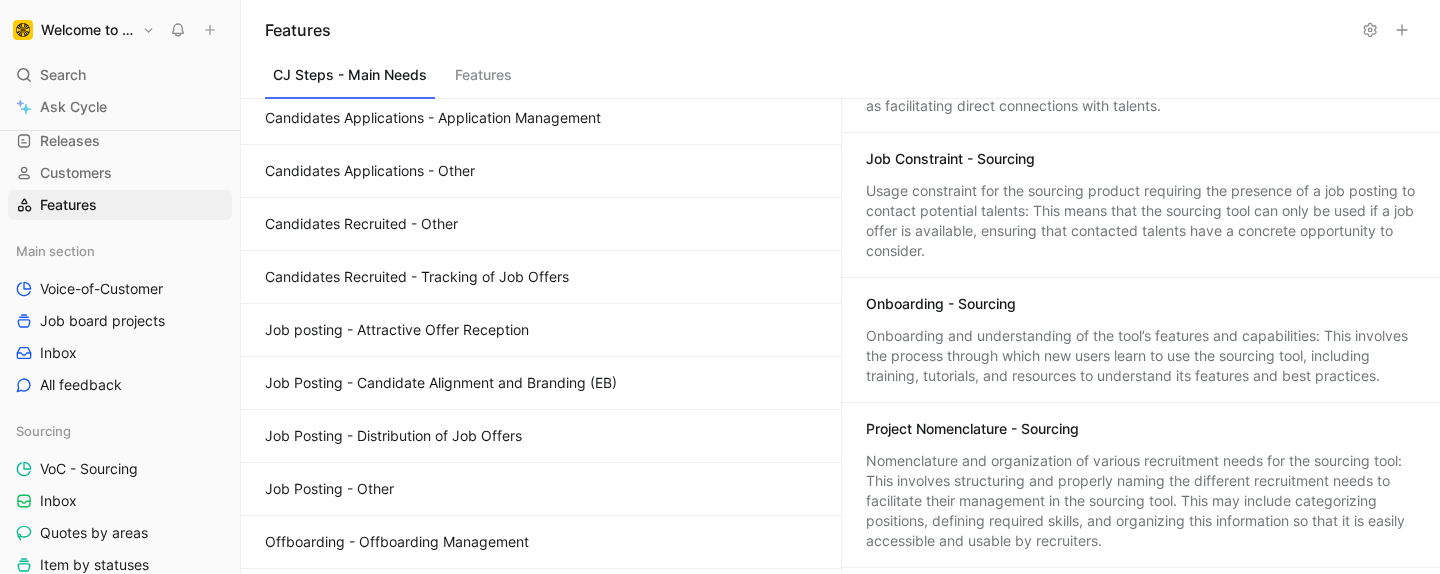 click on "Job Constraint - Sourcing Usage constraint for the sourcing product requiring the presence of a job posting to contact potential talents: This means that the sourcing tool can only be used if a job offer is available, ensuring that contacted talents have a concrete opportunity to consider." at bounding box center [1141, 205] 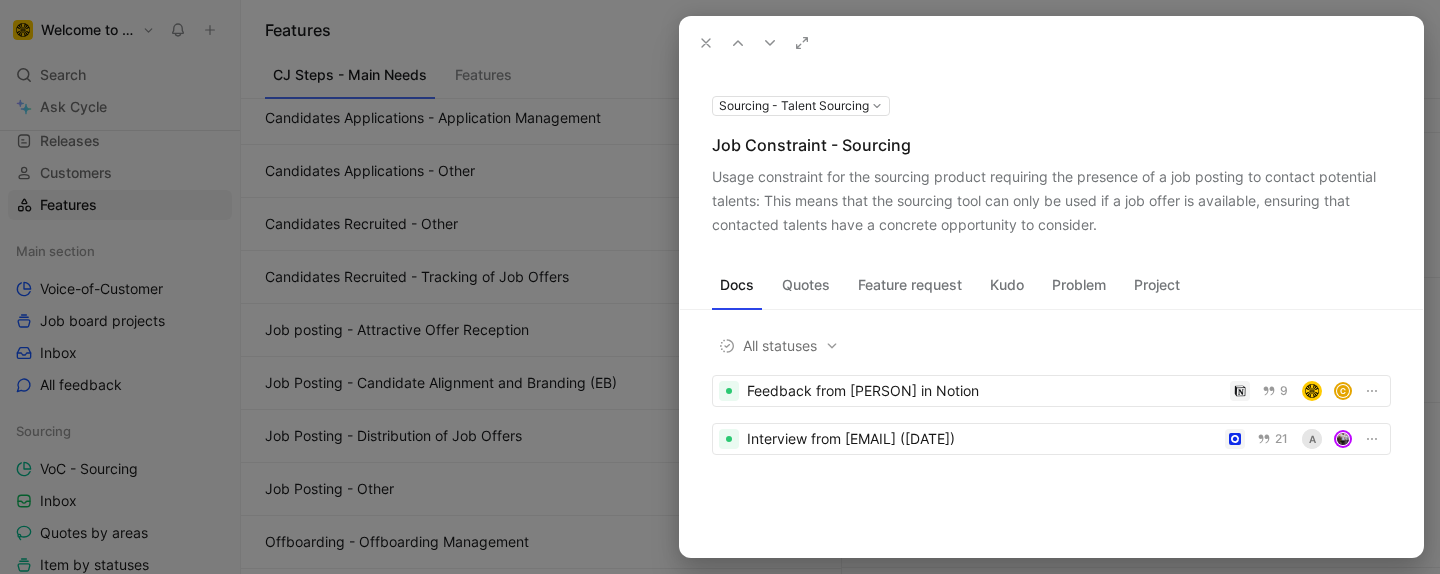 click on "Quotes" at bounding box center [806, 285] 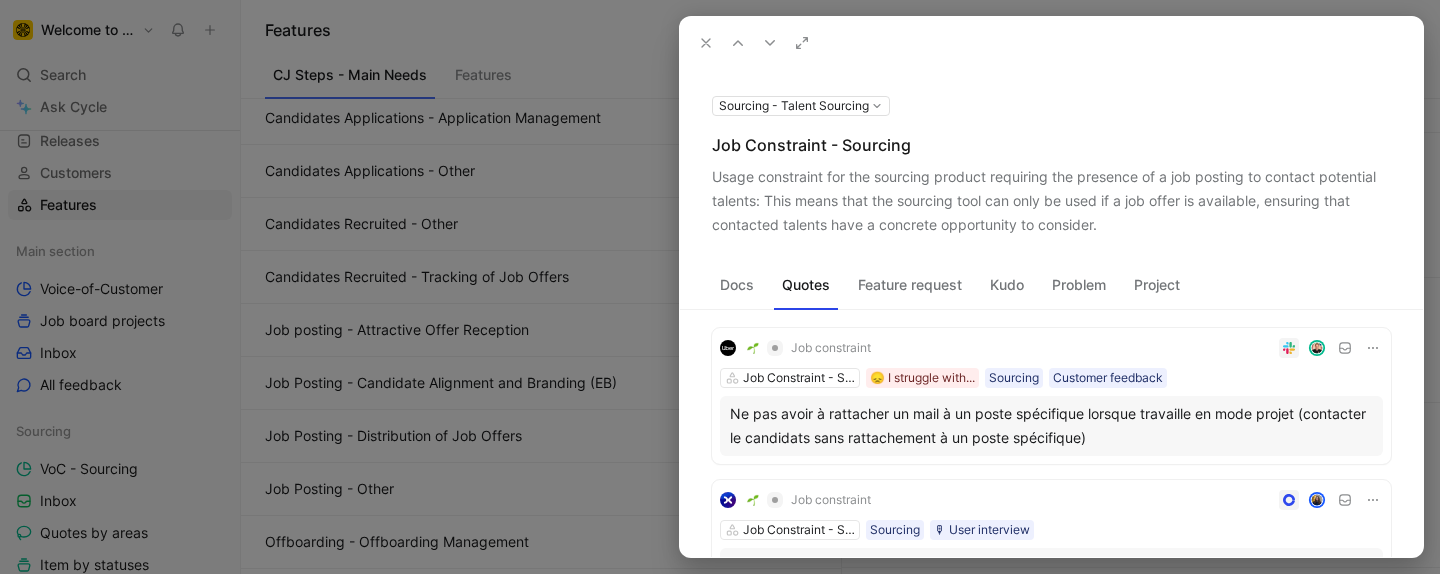 scroll, scrollTop: 374, scrollLeft: 0, axis: vertical 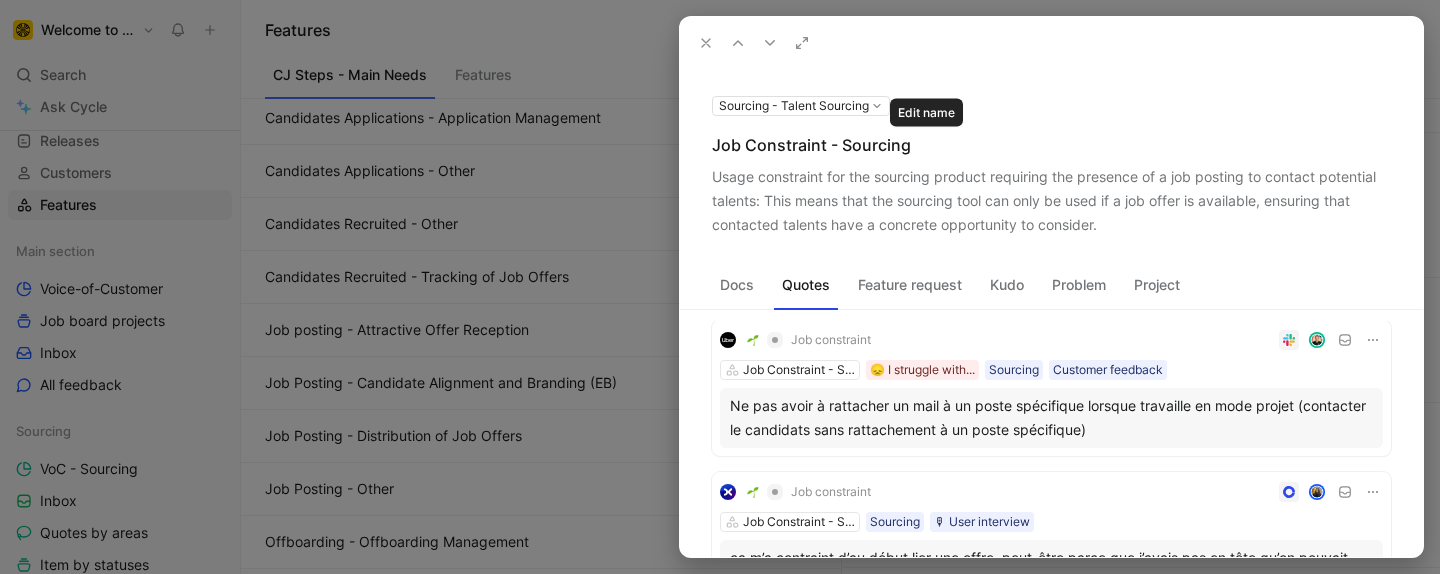 click at bounding box center (0, 0) 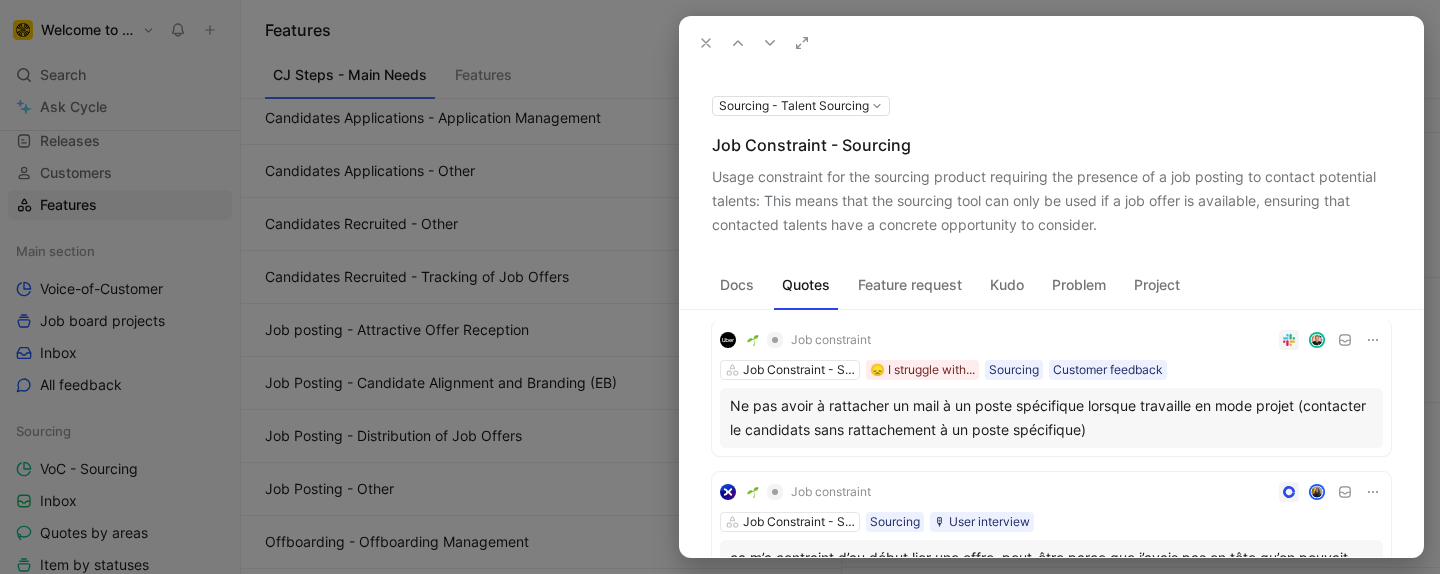 click on "Usage constraint for the sourcing product requiring the presence of a job posting to contact potential talents: This means that the sourcing tool can only be used if a job offer is available, ensuring that contacted talents have a concrete opportunity to consider." at bounding box center (1051, 201) 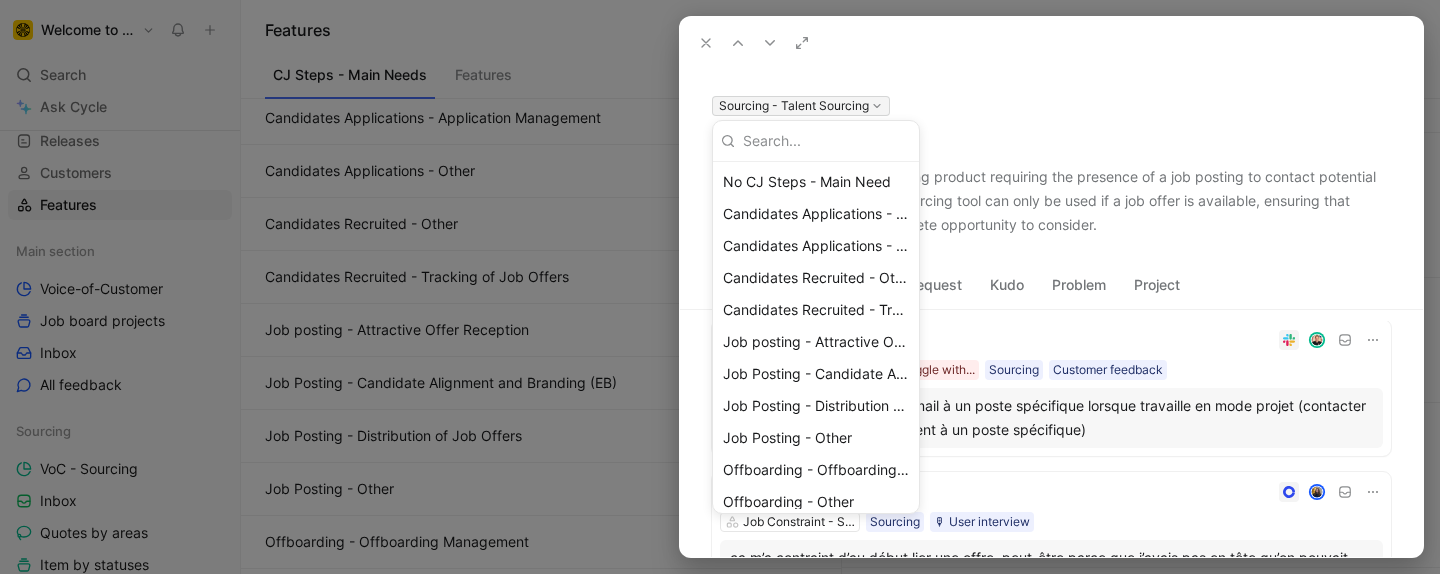 click at bounding box center [720, 287] 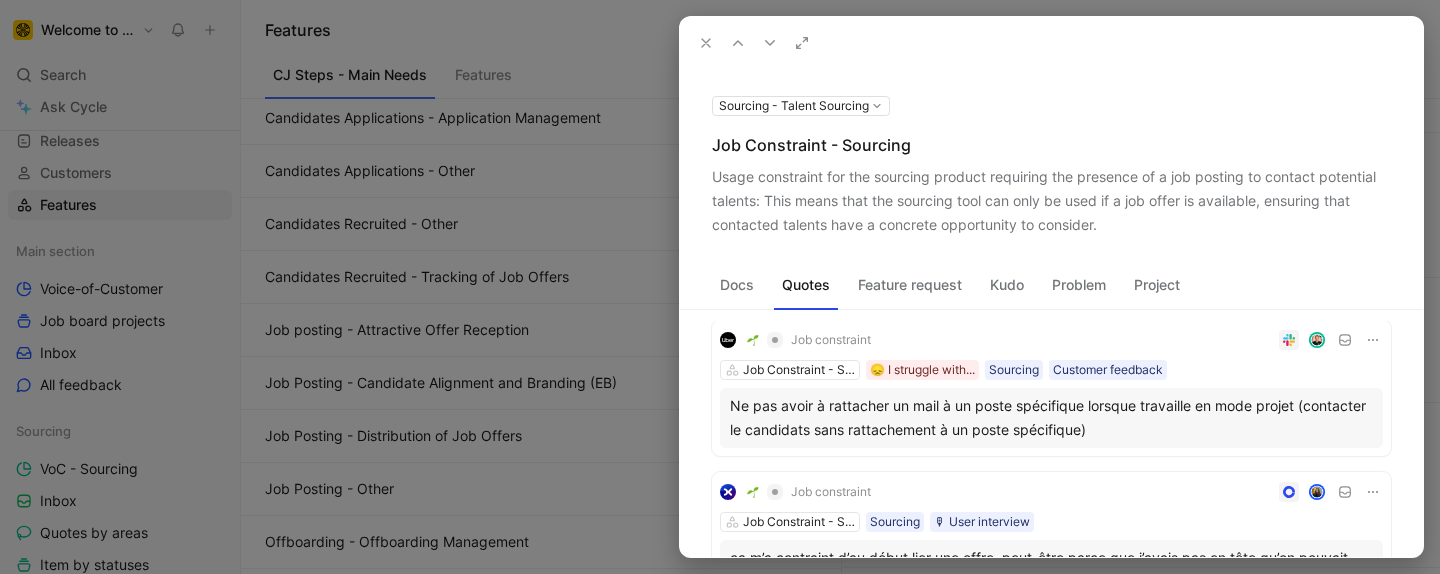 click 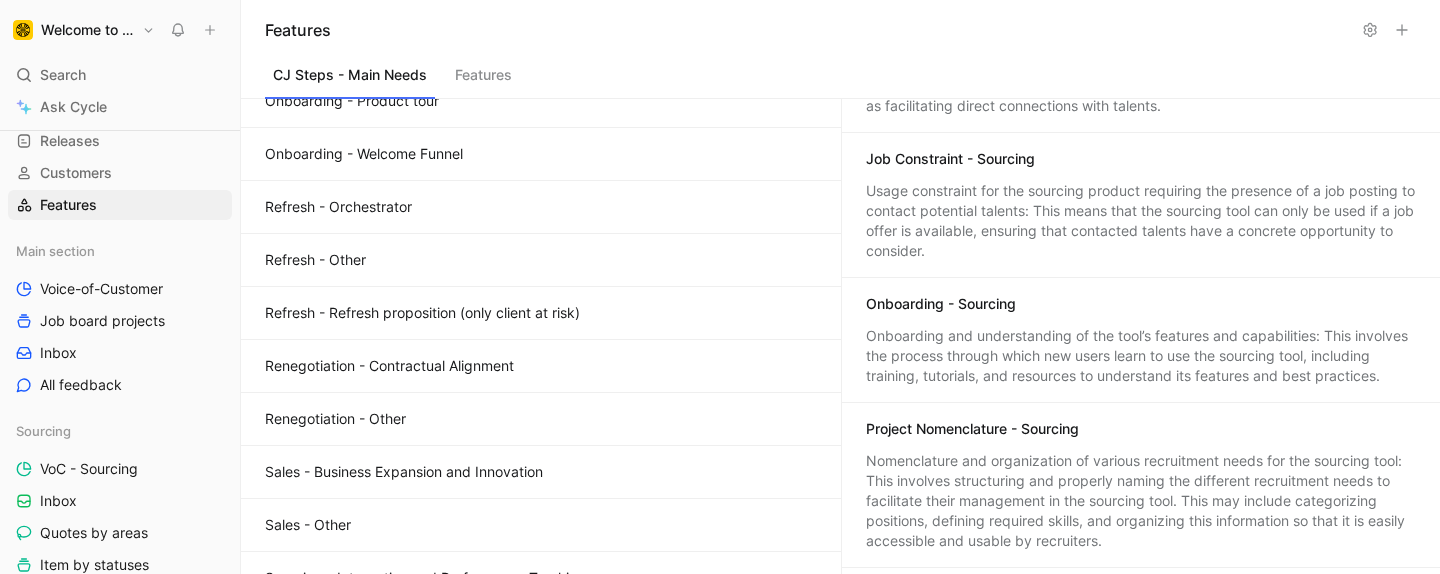 scroll, scrollTop: 787, scrollLeft: 0, axis: vertical 